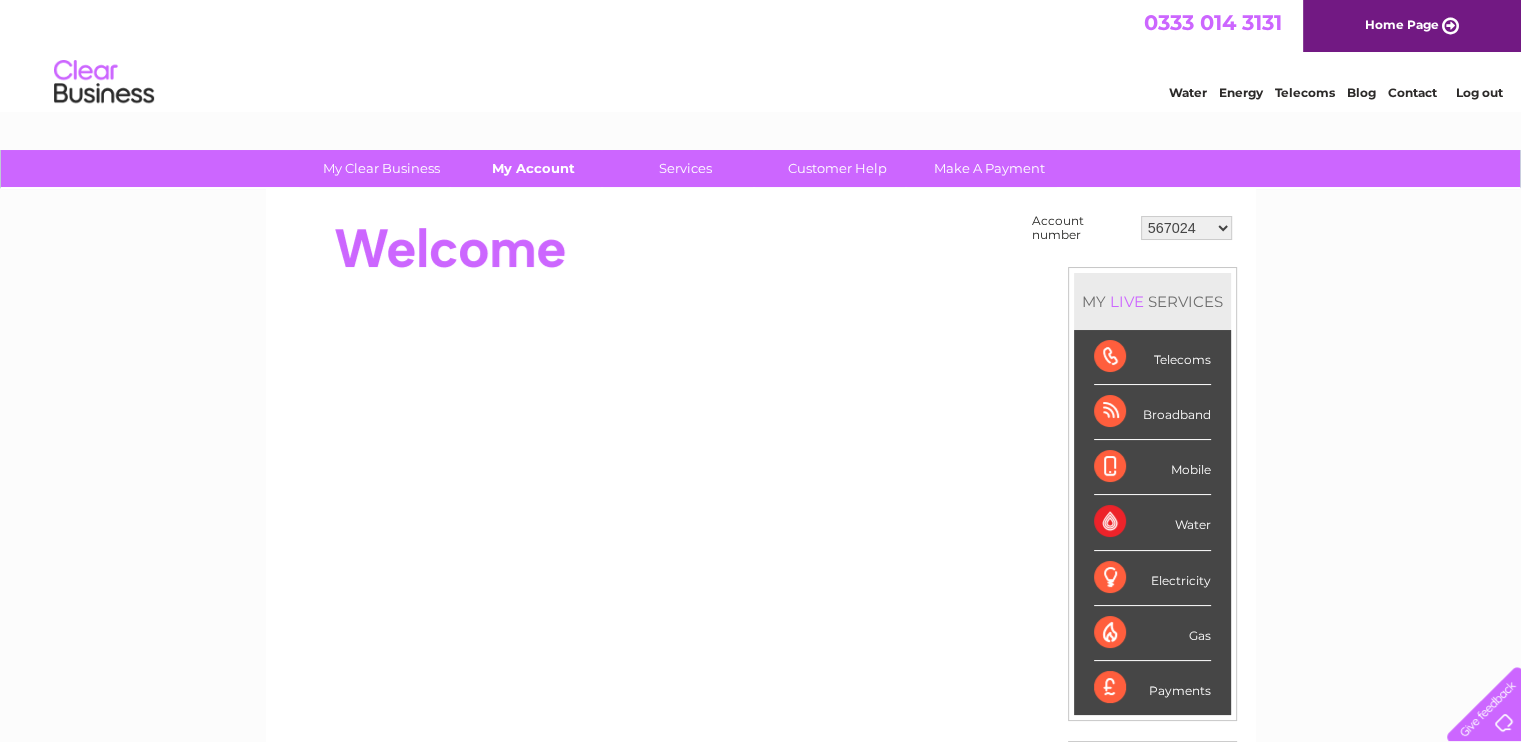 scroll, scrollTop: 0, scrollLeft: 0, axis: both 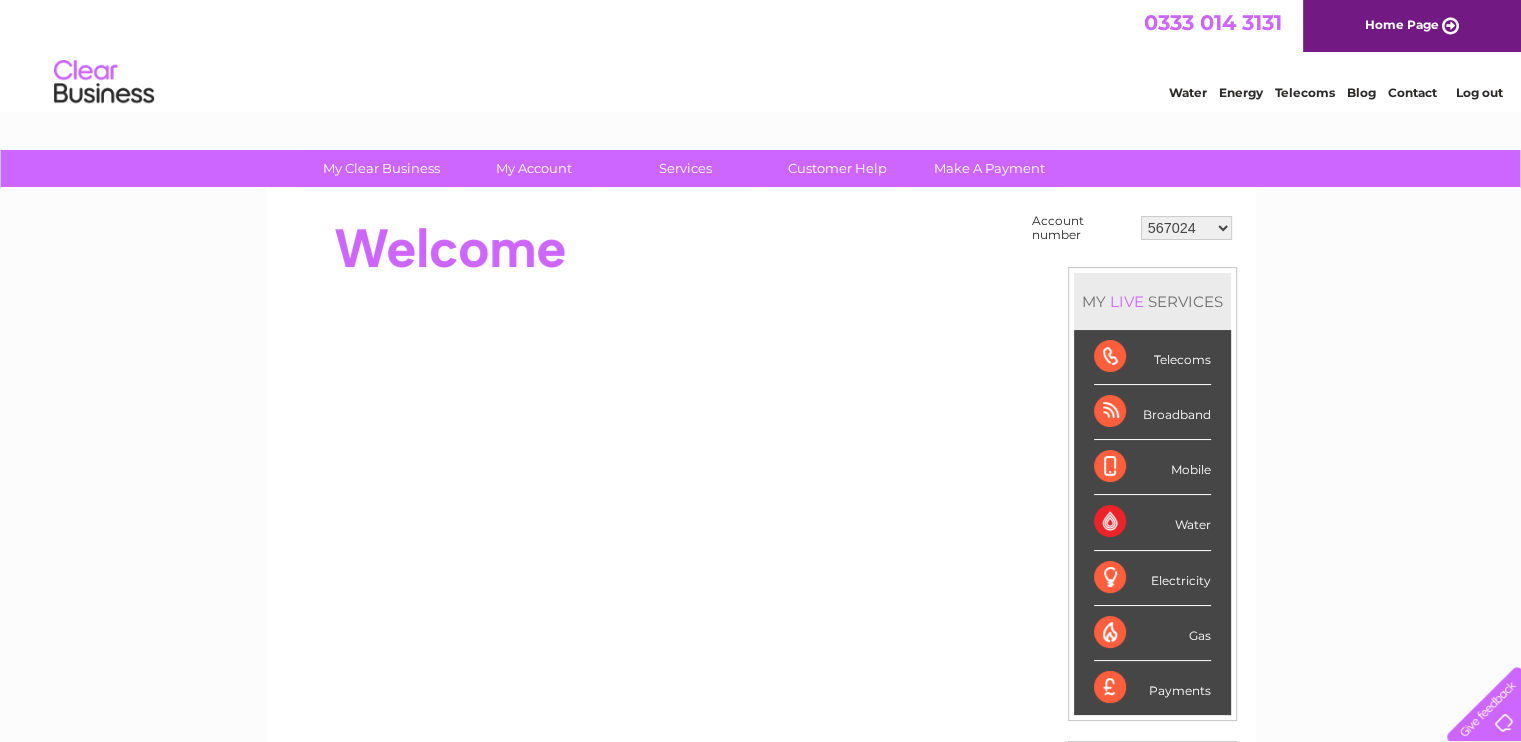 click on "Gas" at bounding box center (1152, 633) 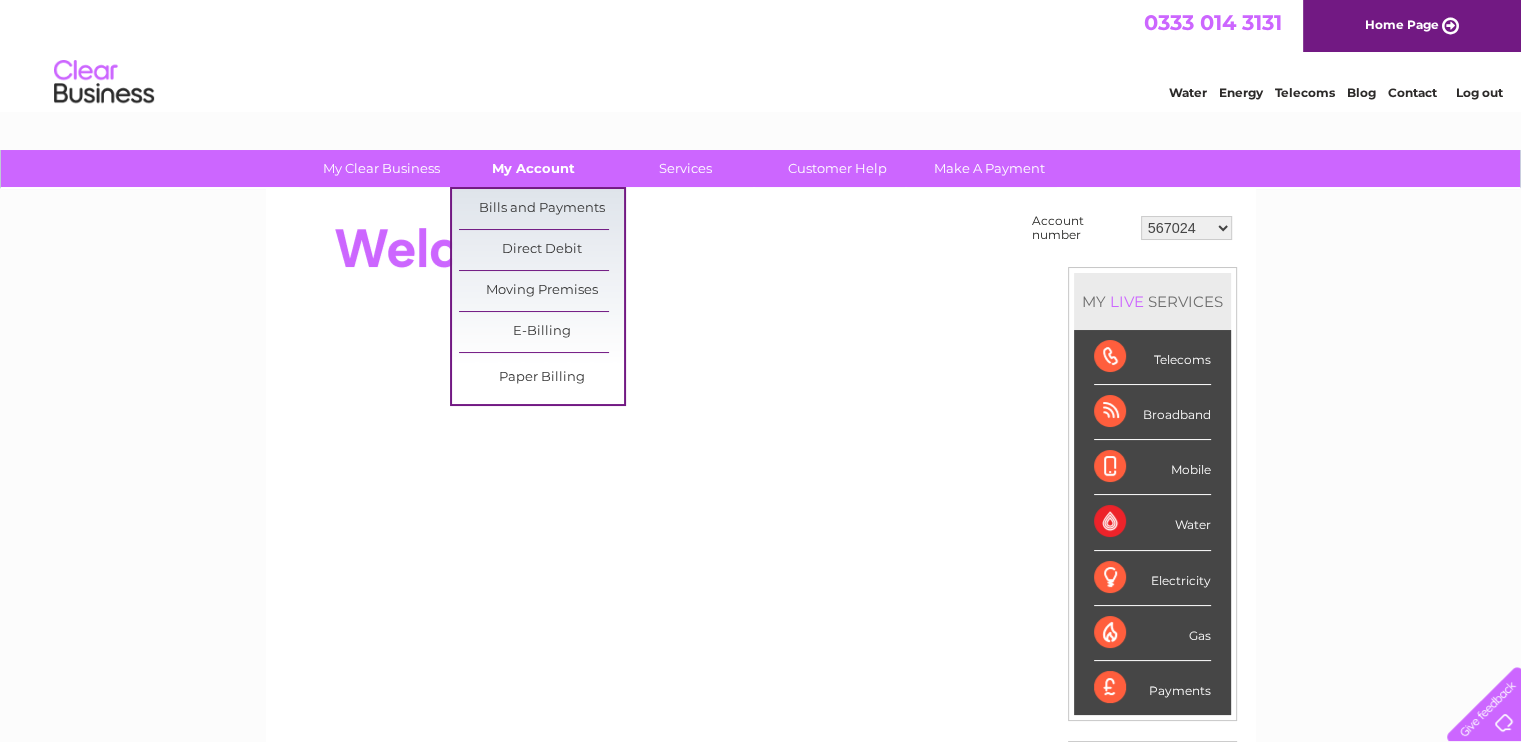 click on "My Account" at bounding box center (533, 168) 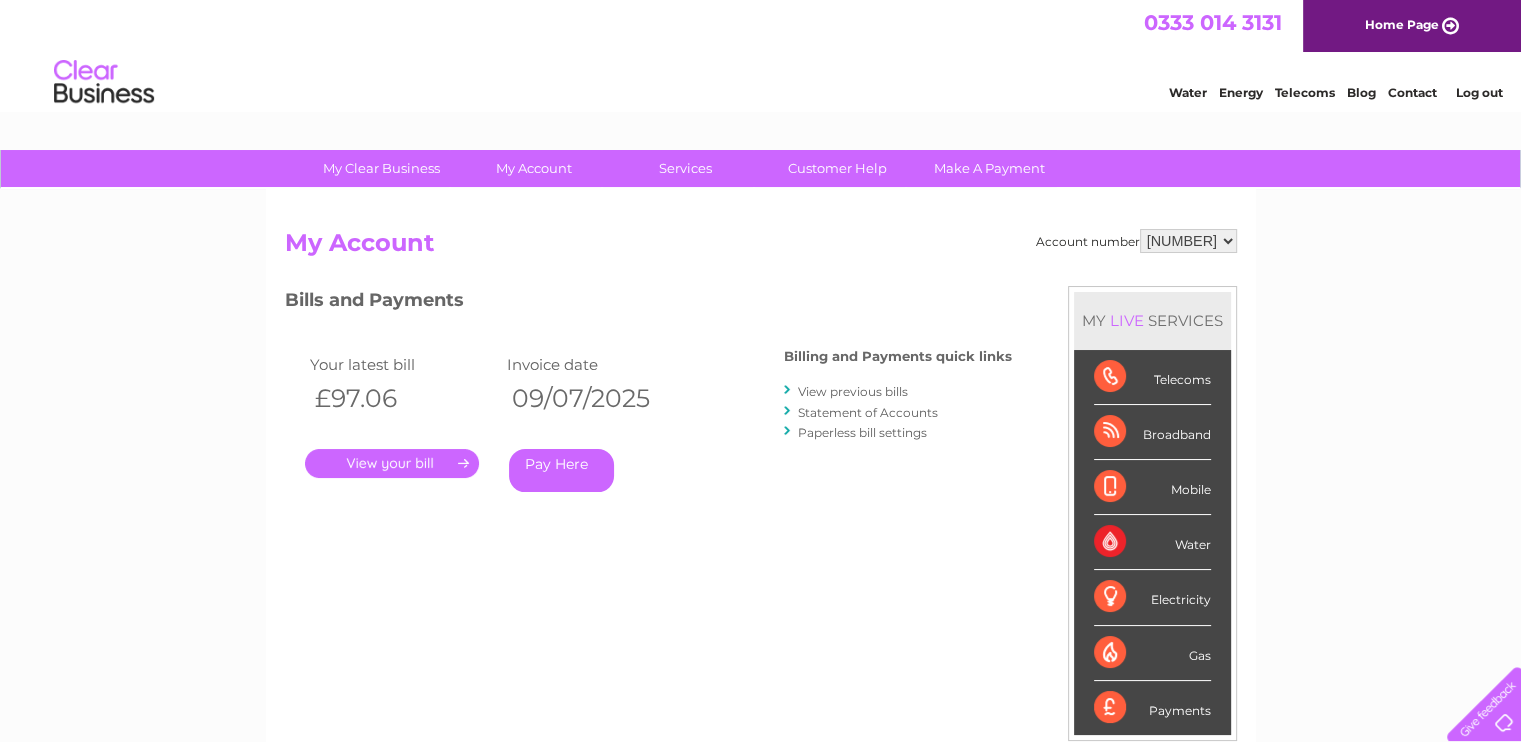 scroll, scrollTop: 0, scrollLeft: 0, axis: both 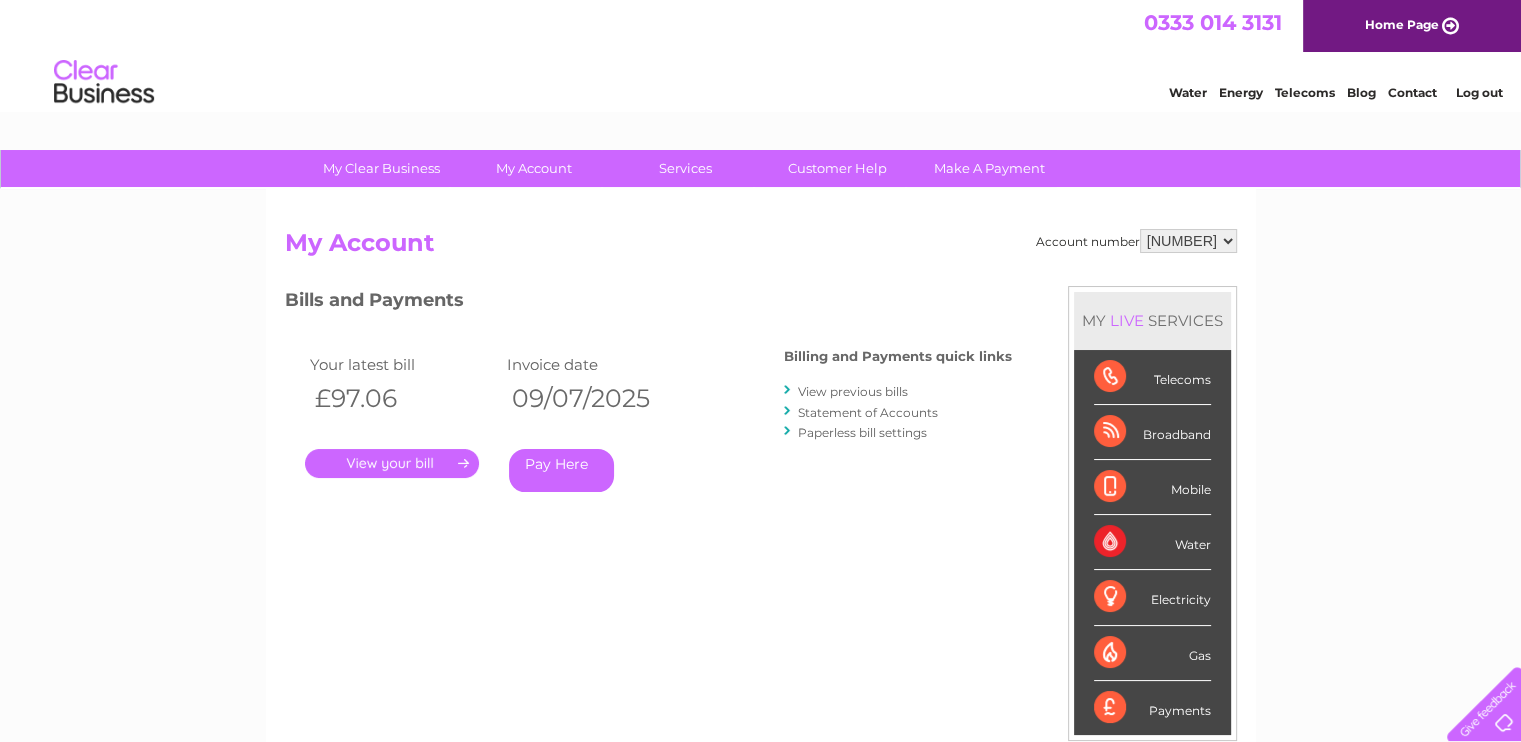 select on "1124462" 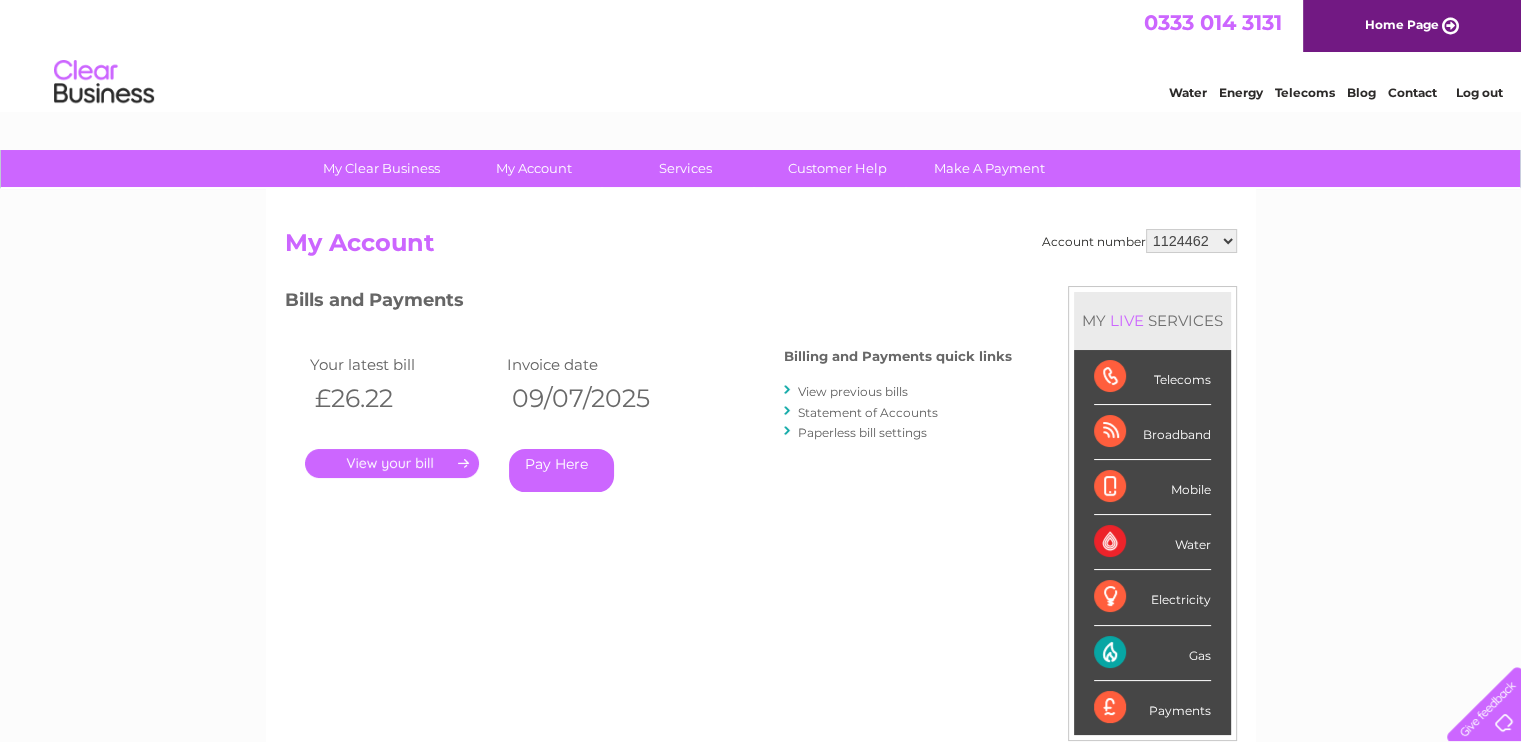 scroll, scrollTop: 0, scrollLeft: 0, axis: both 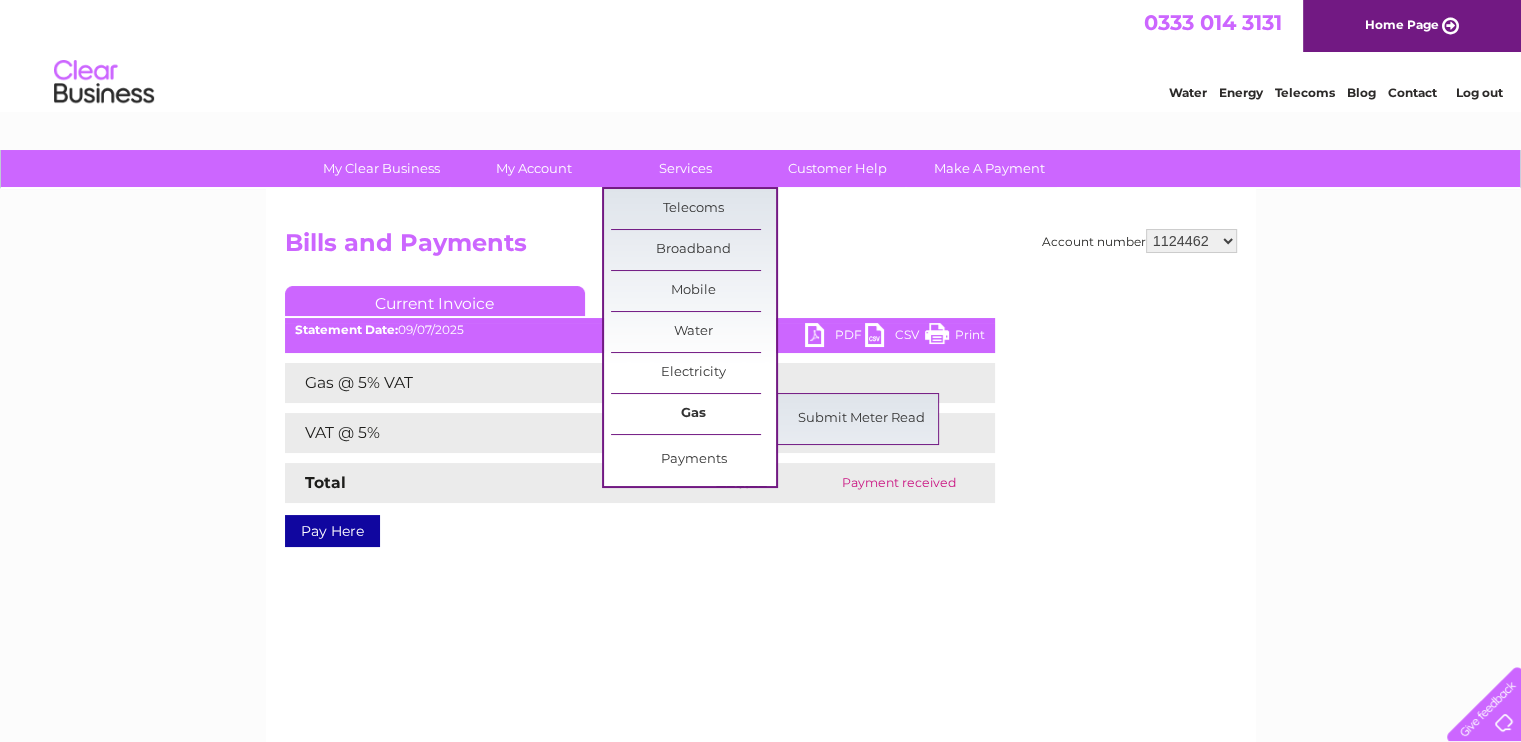 click on "Gas" at bounding box center [693, 414] 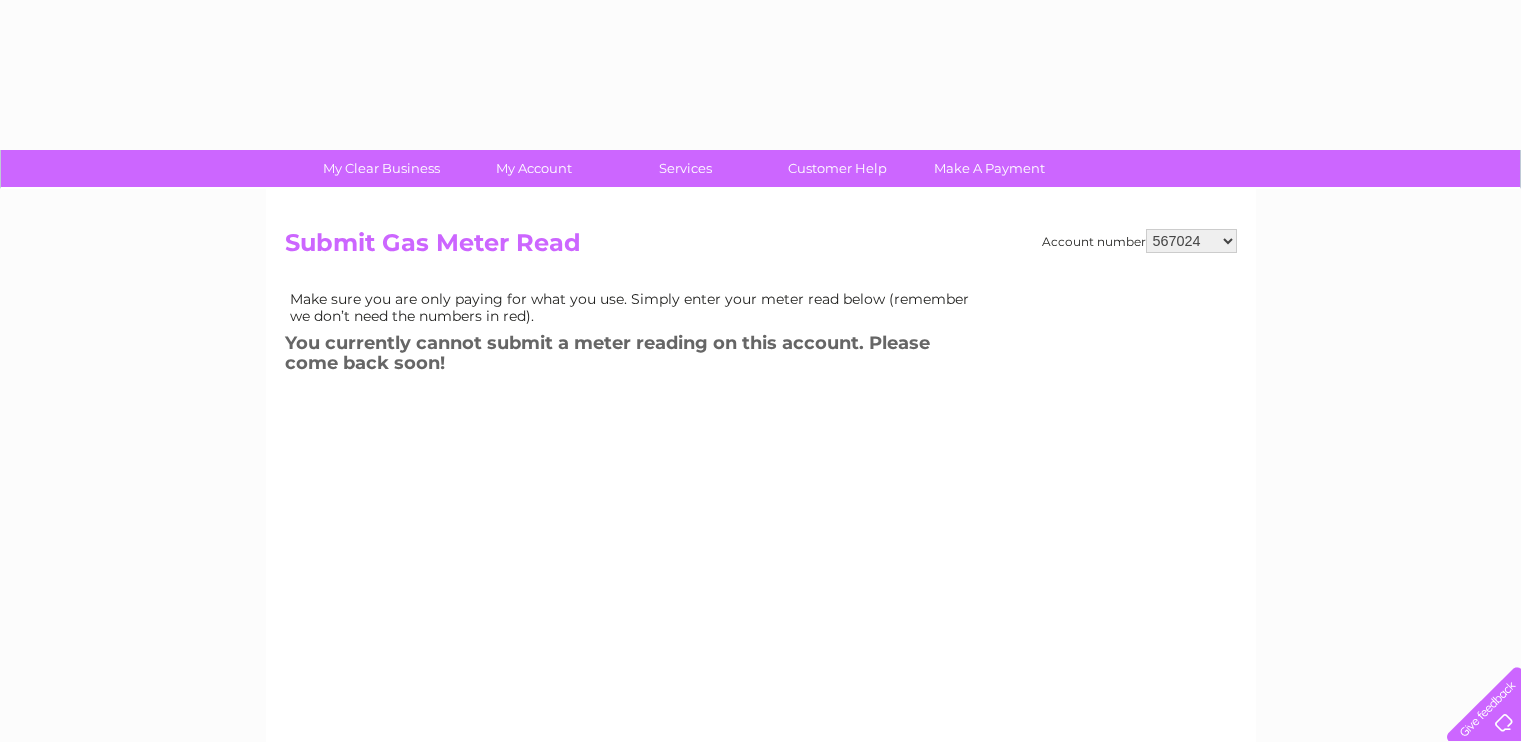 scroll, scrollTop: 0, scrollLeft: 0, axis: both 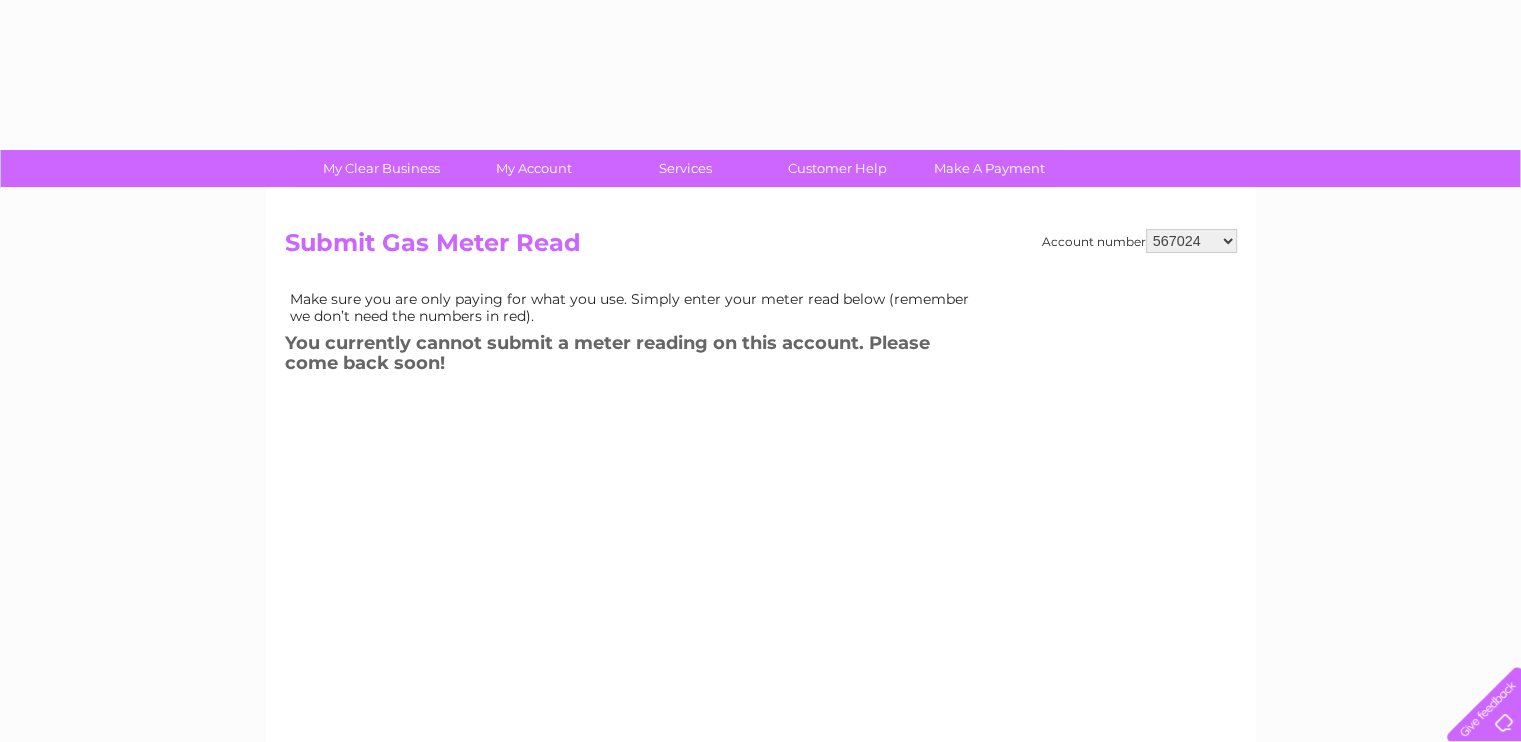 select on "1124462" 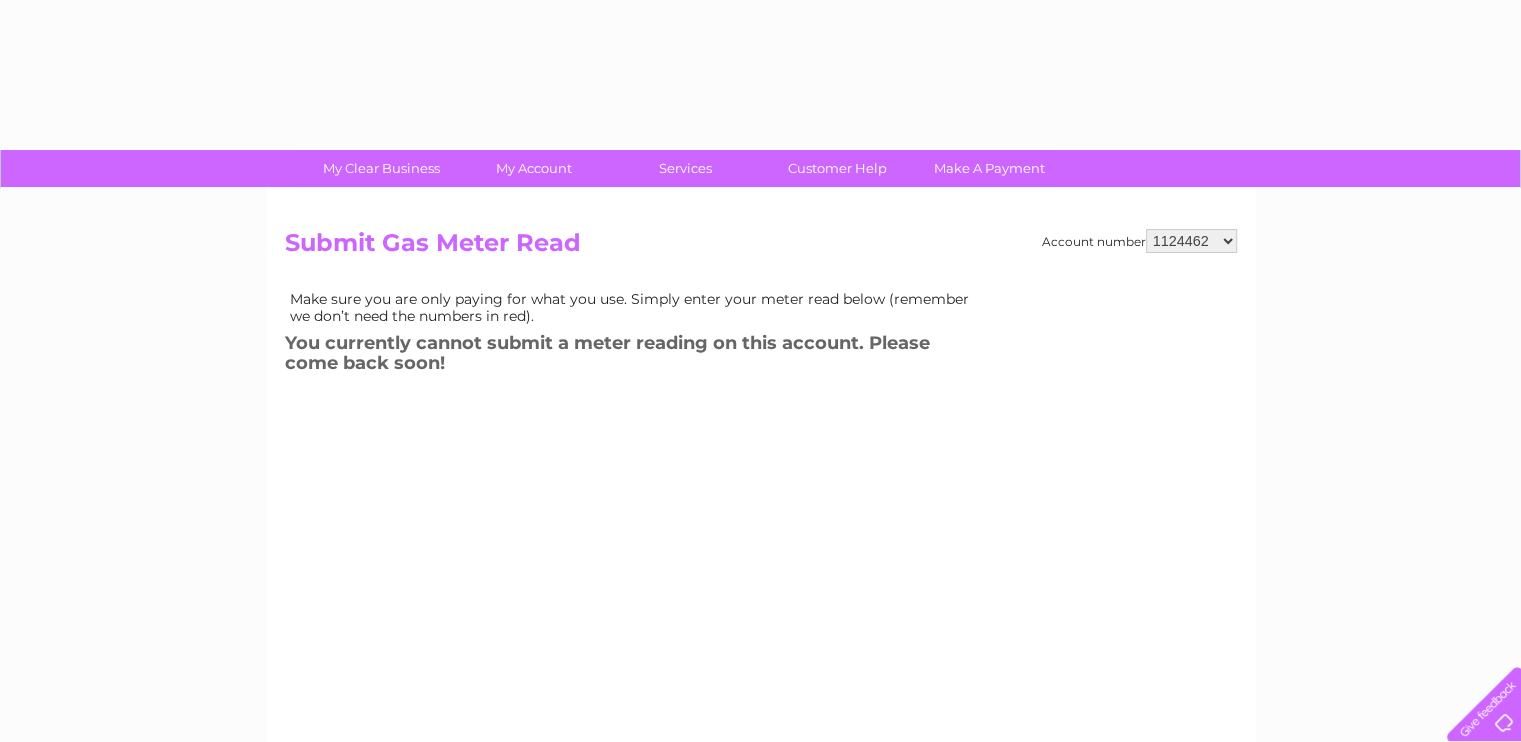 click on "567024
1124462
30300492
30300506" at bounding box center [1191, 241] 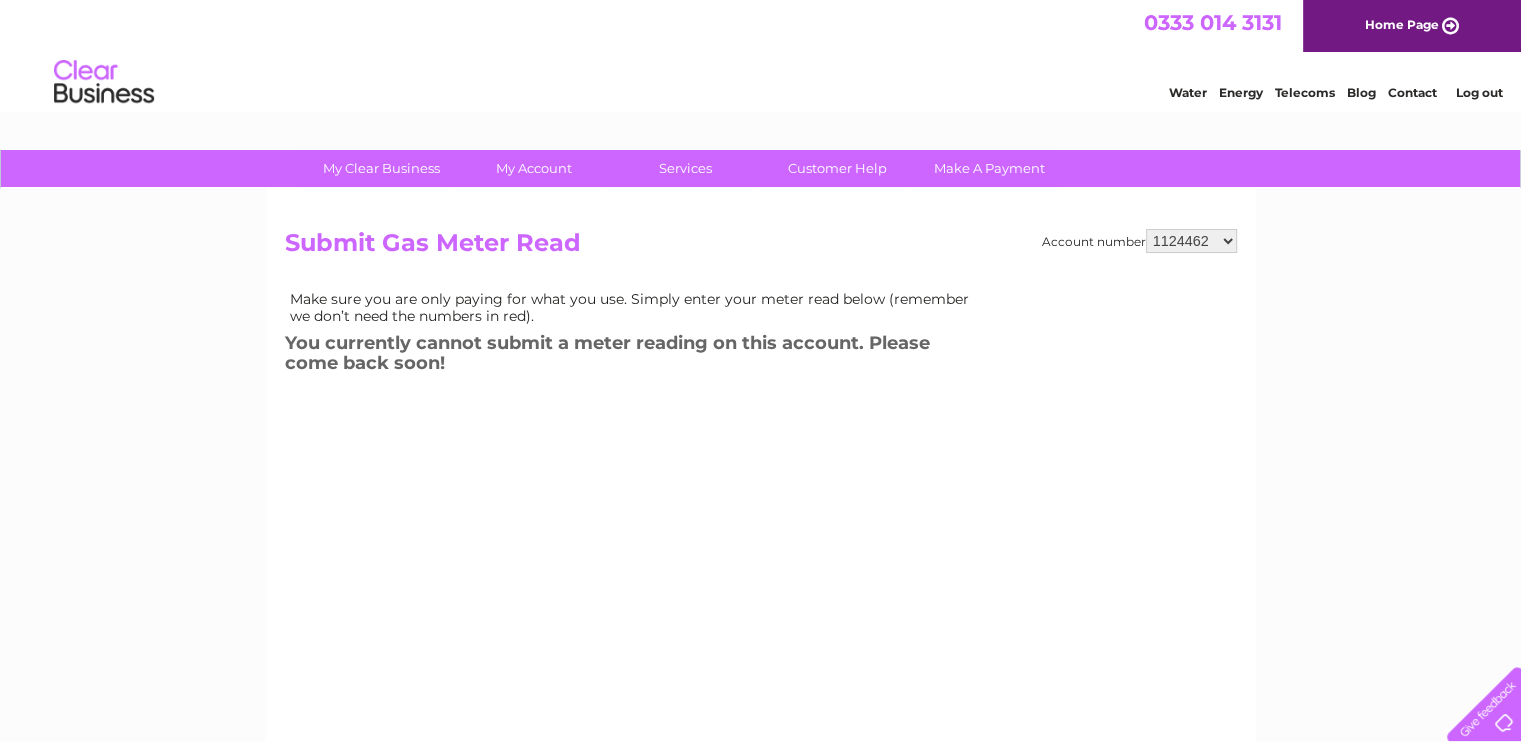 scroll, scrollTop: 0, scrollLeft: 0, axis: both 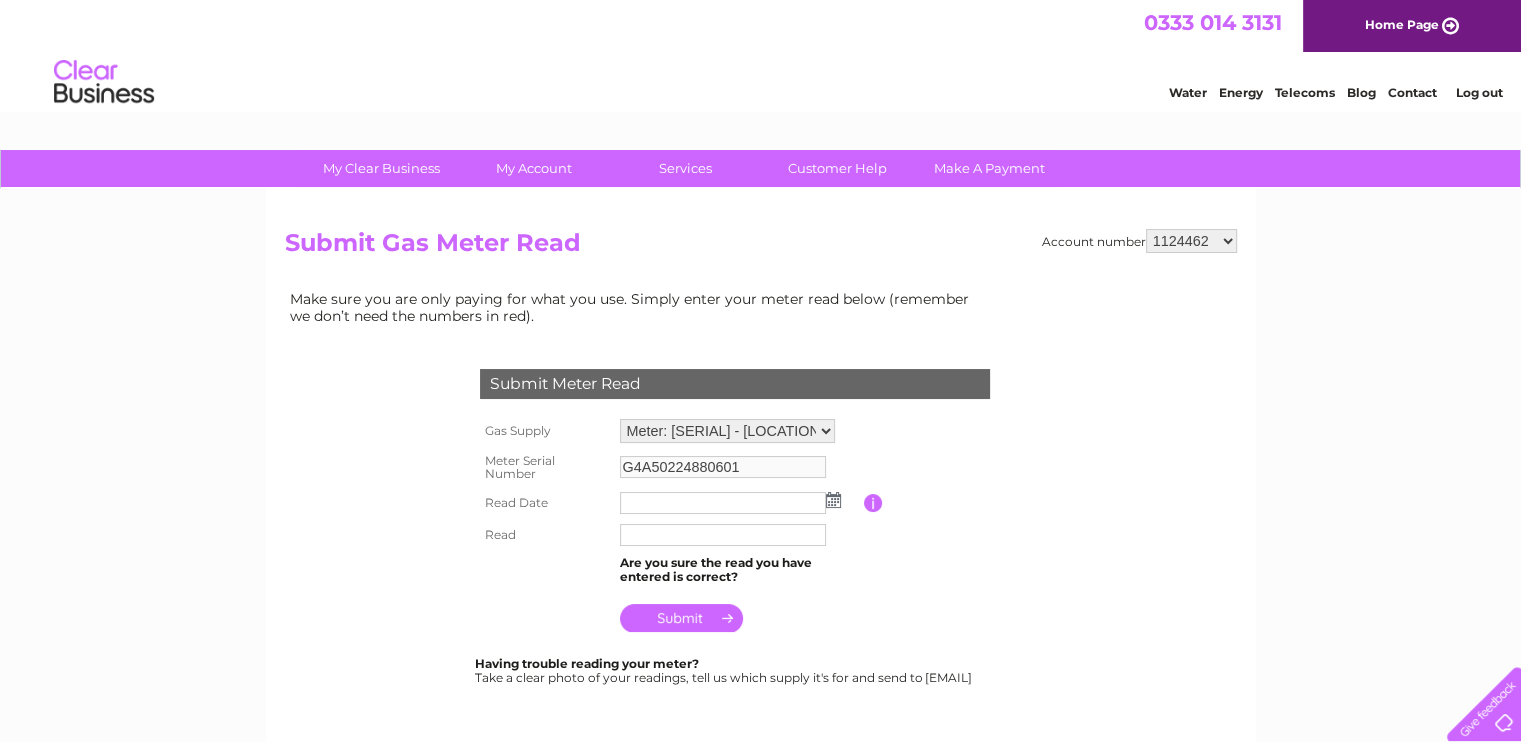 click at bounding box center (723, 503) 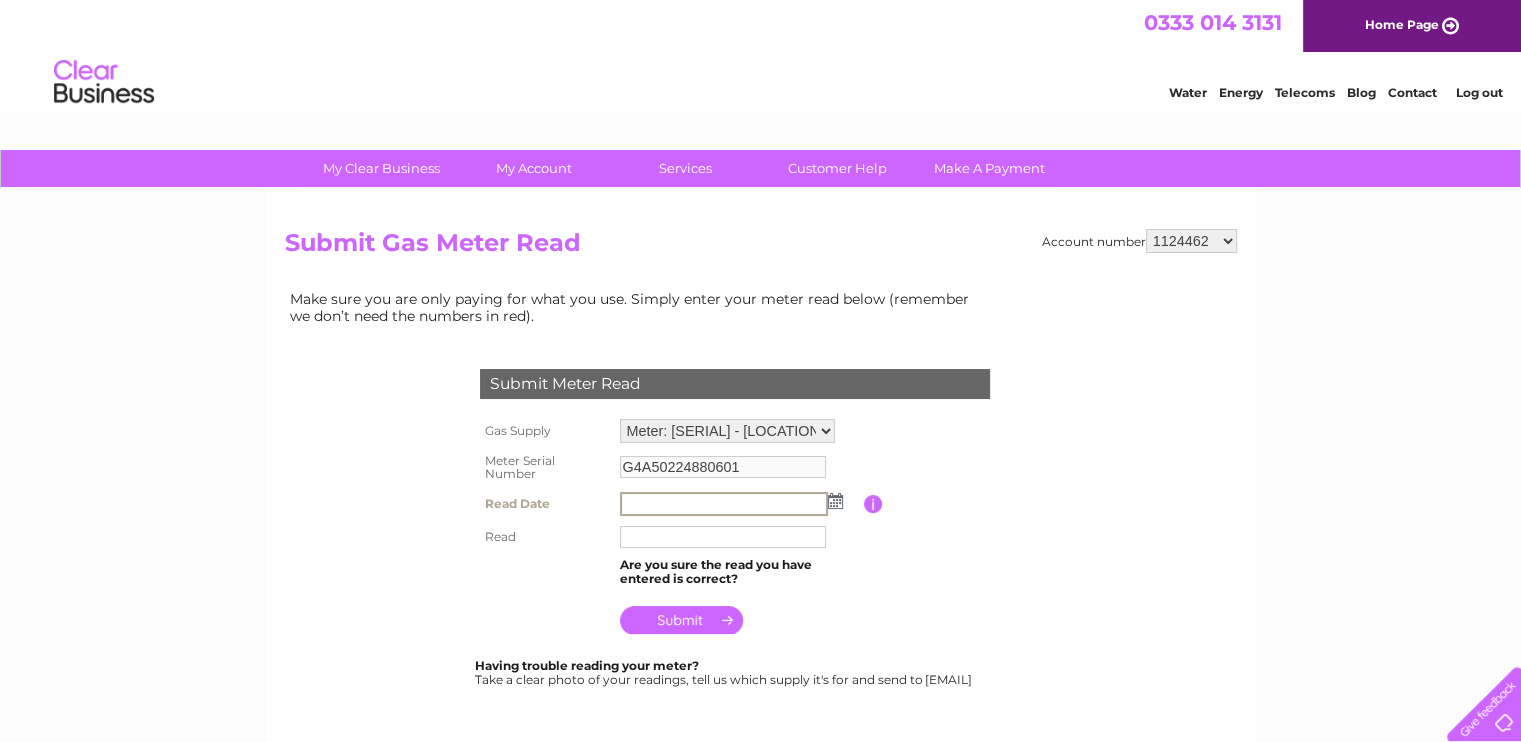 click at bounding box center [724, 504] 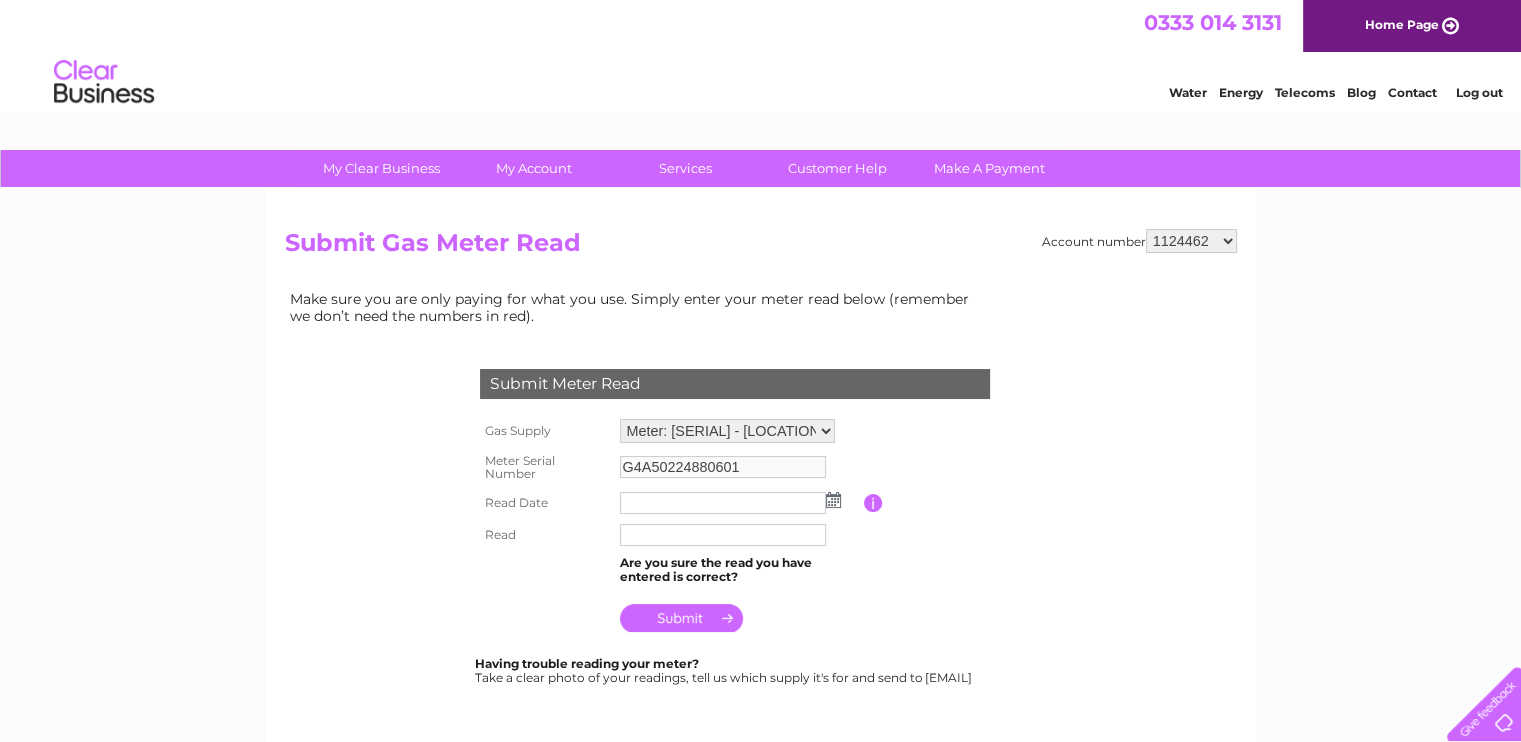 click at bounding box center (833, 500) 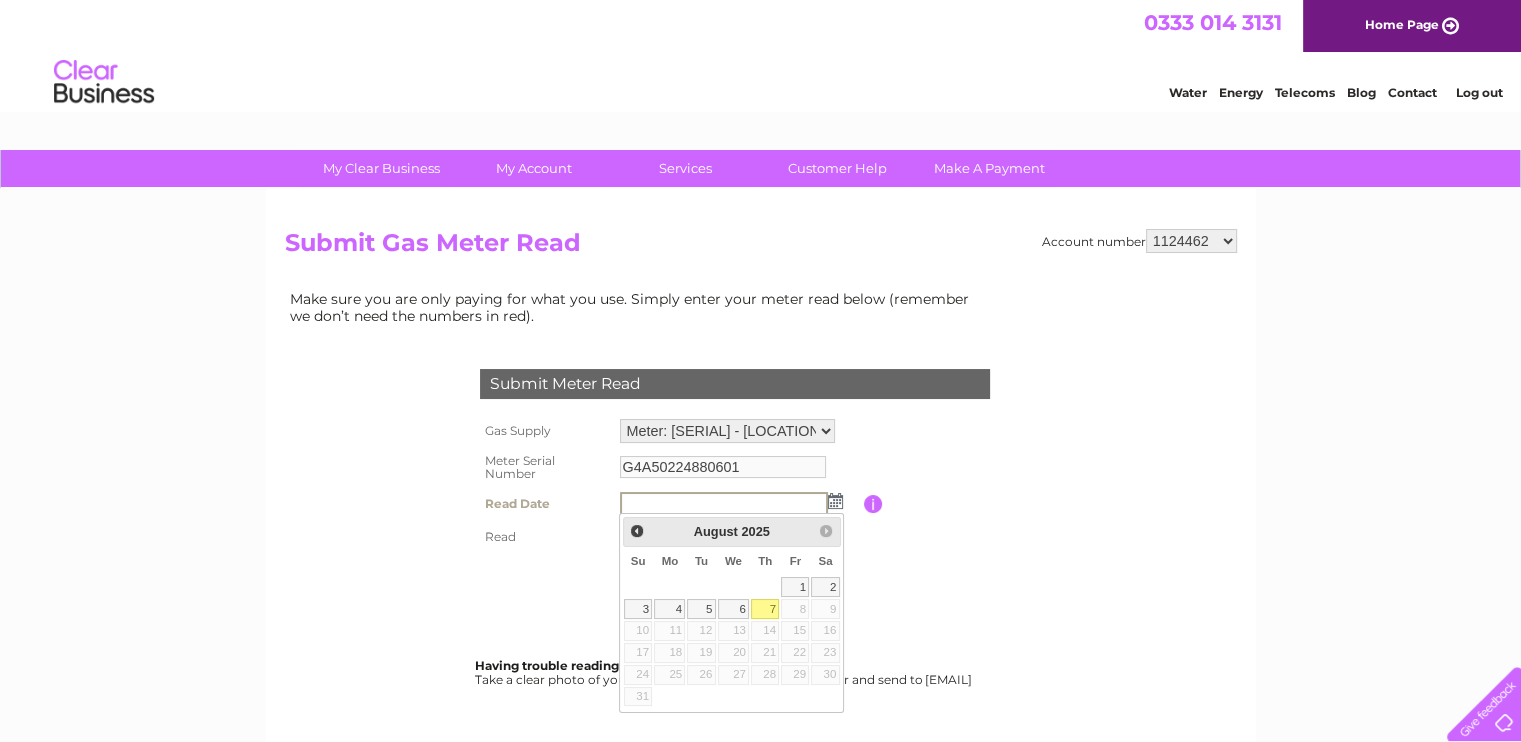 click on "7" at bounding box center (765, 609) 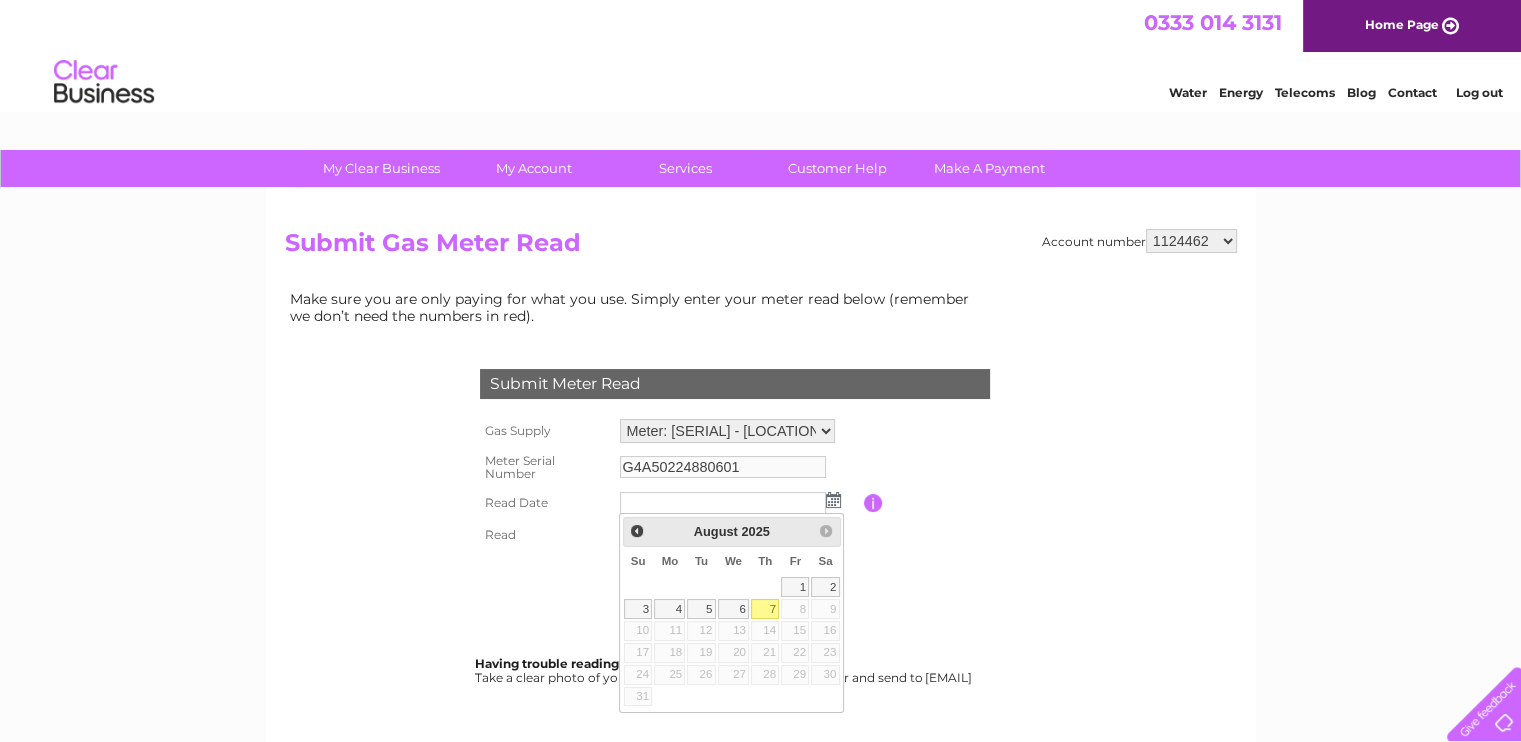 type on "[DATE]" 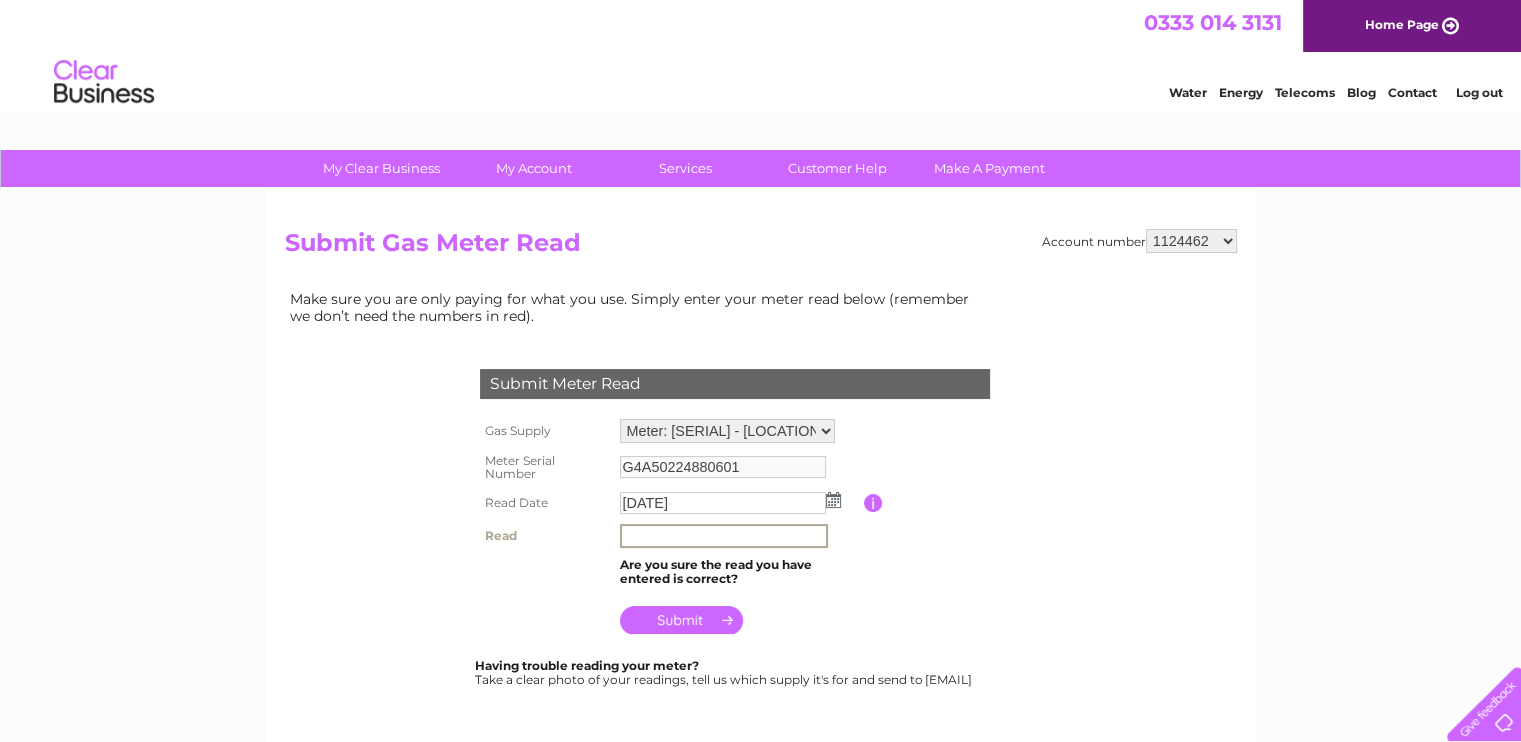 click at bounding box center (724, 536) 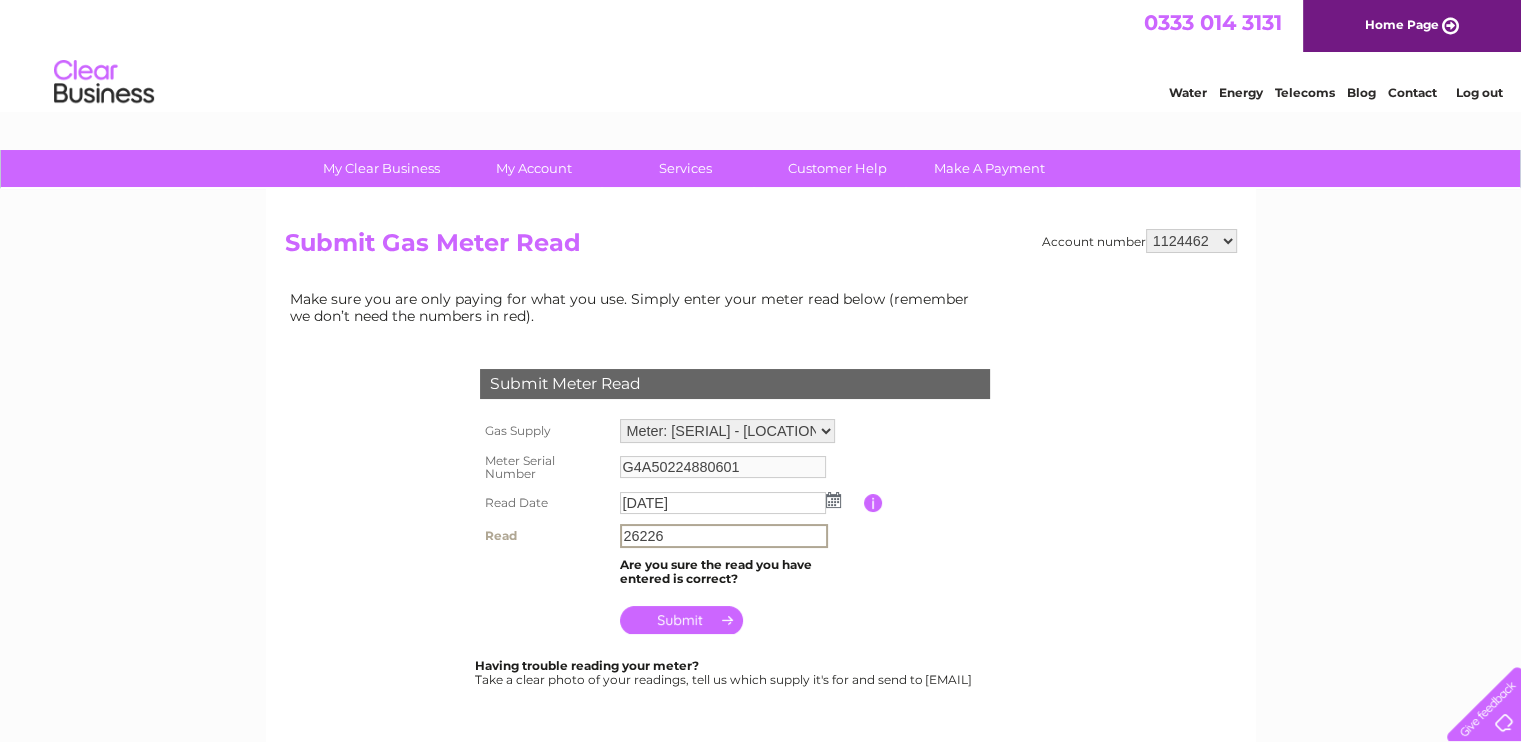 type on "26226" 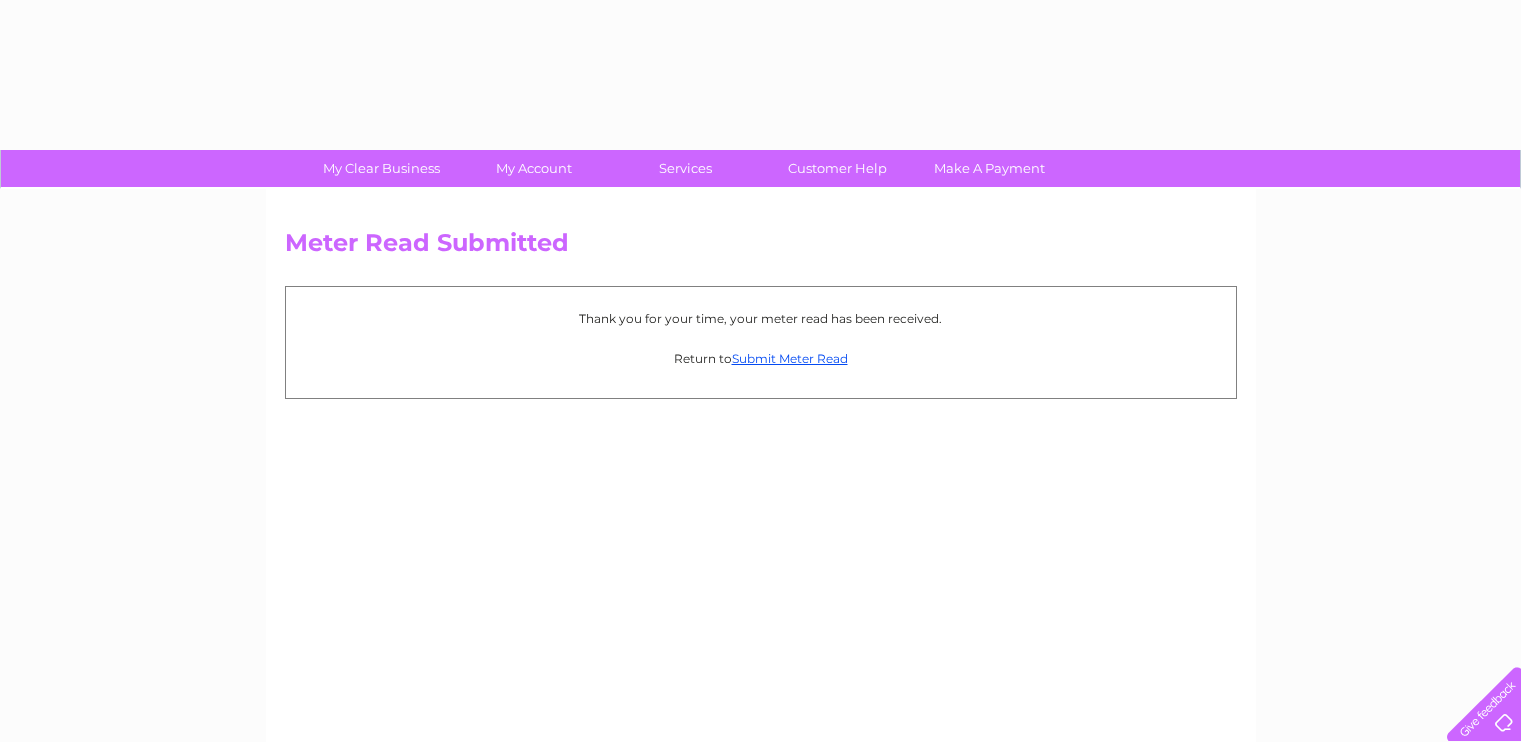 scroll, scrollTop: 0, scrollLeft: 0, axis: both 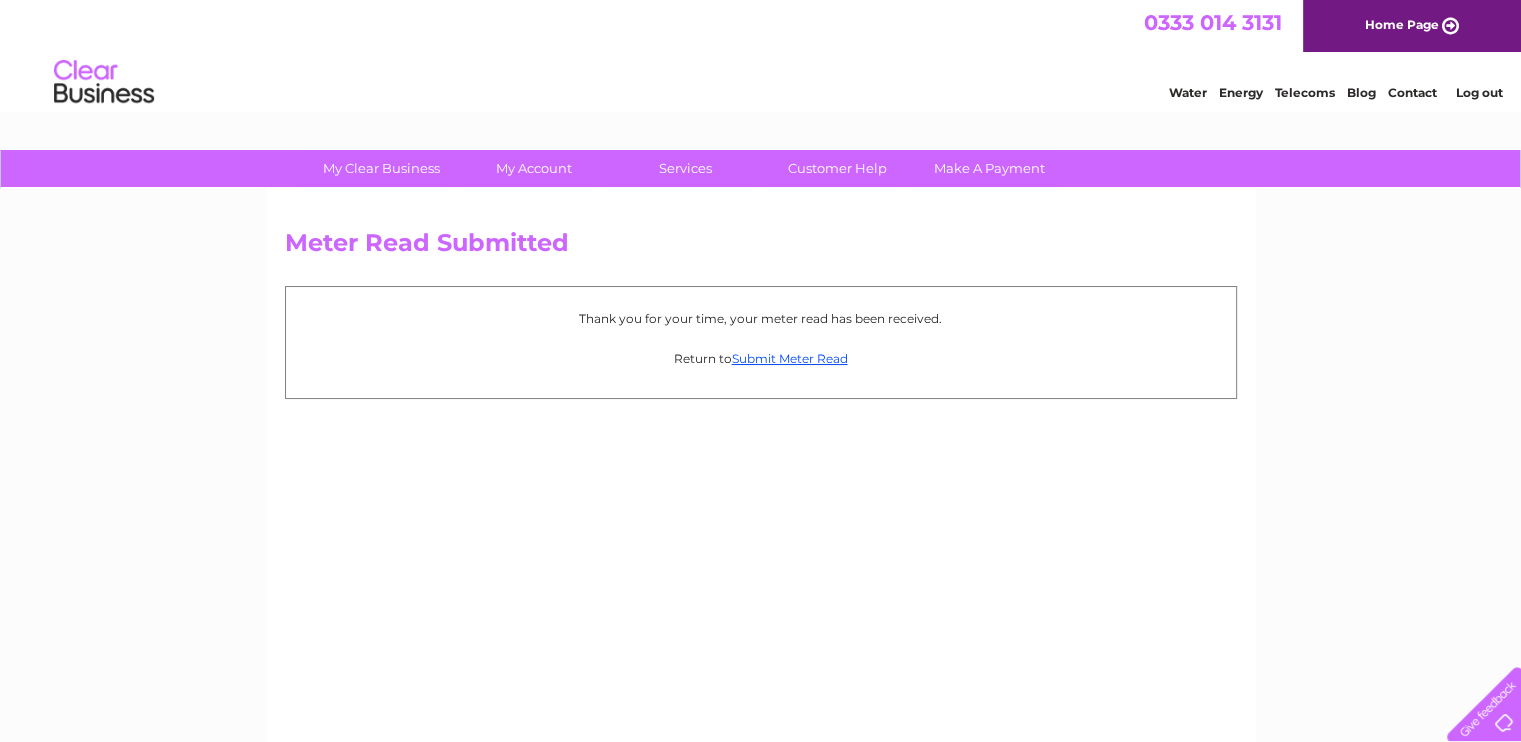 click on "Submit Meter Read" at bounding box center (790, 358) 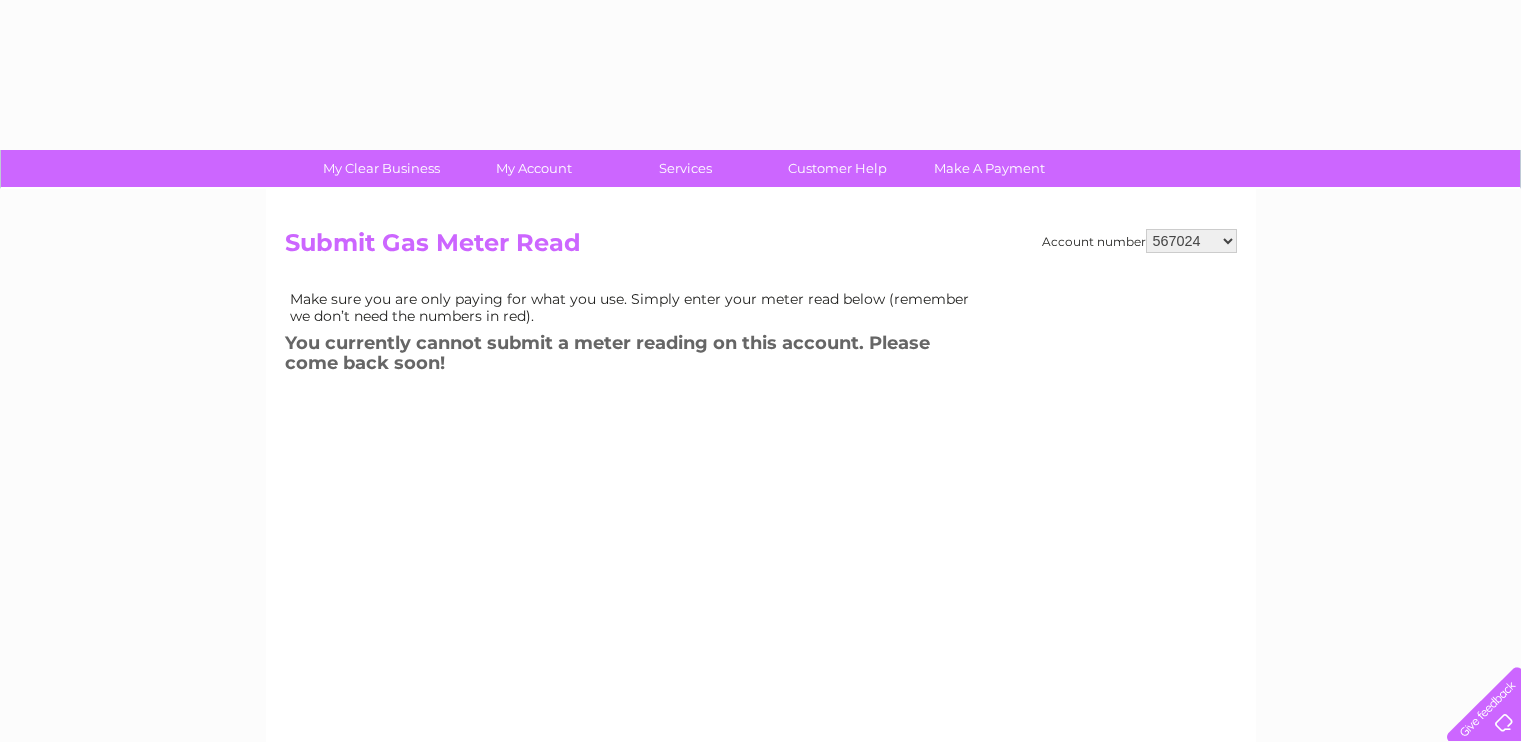 scroll, scrollTop: 0, scrollLeft: 0, axis: both 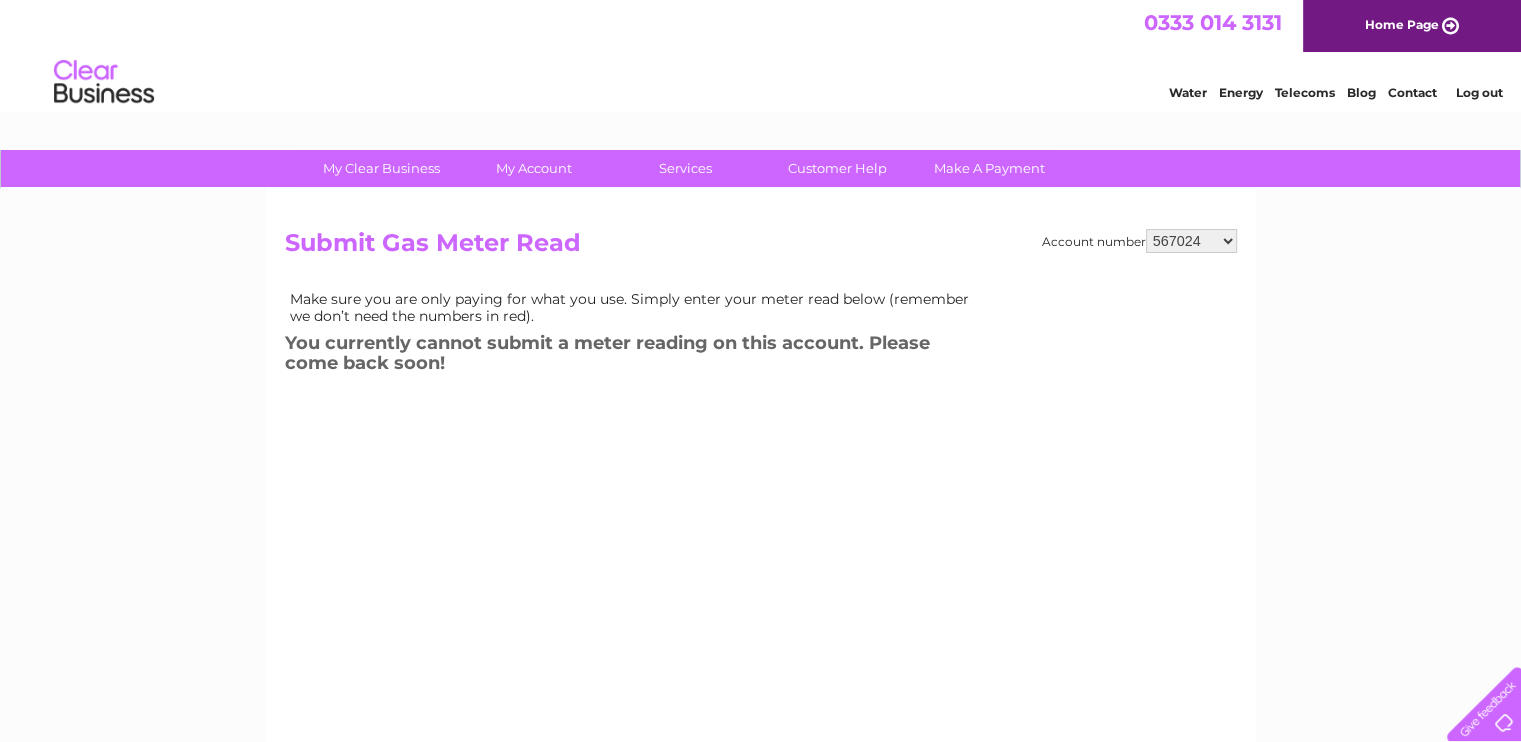 click on "567024
1124462
30300492
30300506" at bounding box center [1191, 241] 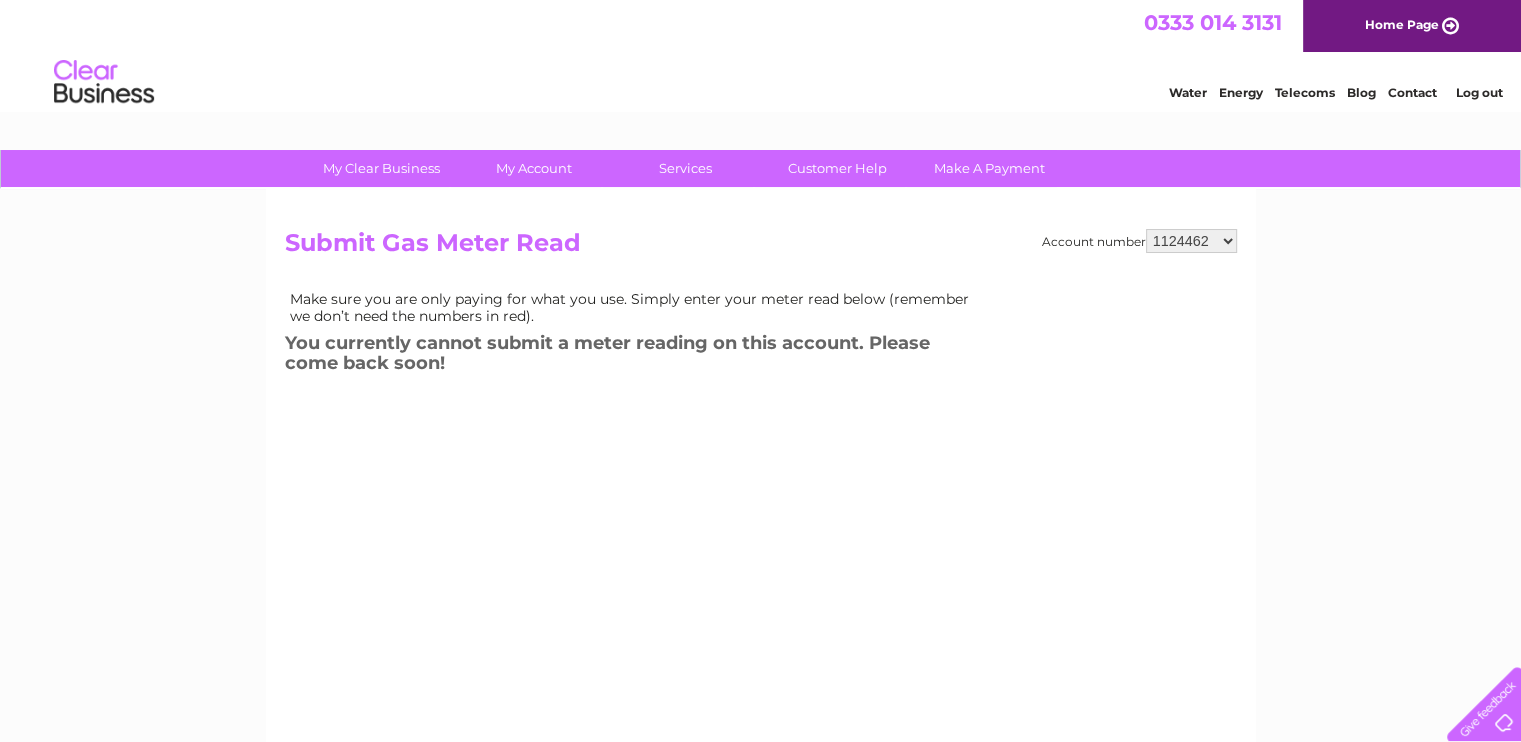 click on "567024
1124462
30300492
30300506" at bounding box center [1191, 241] 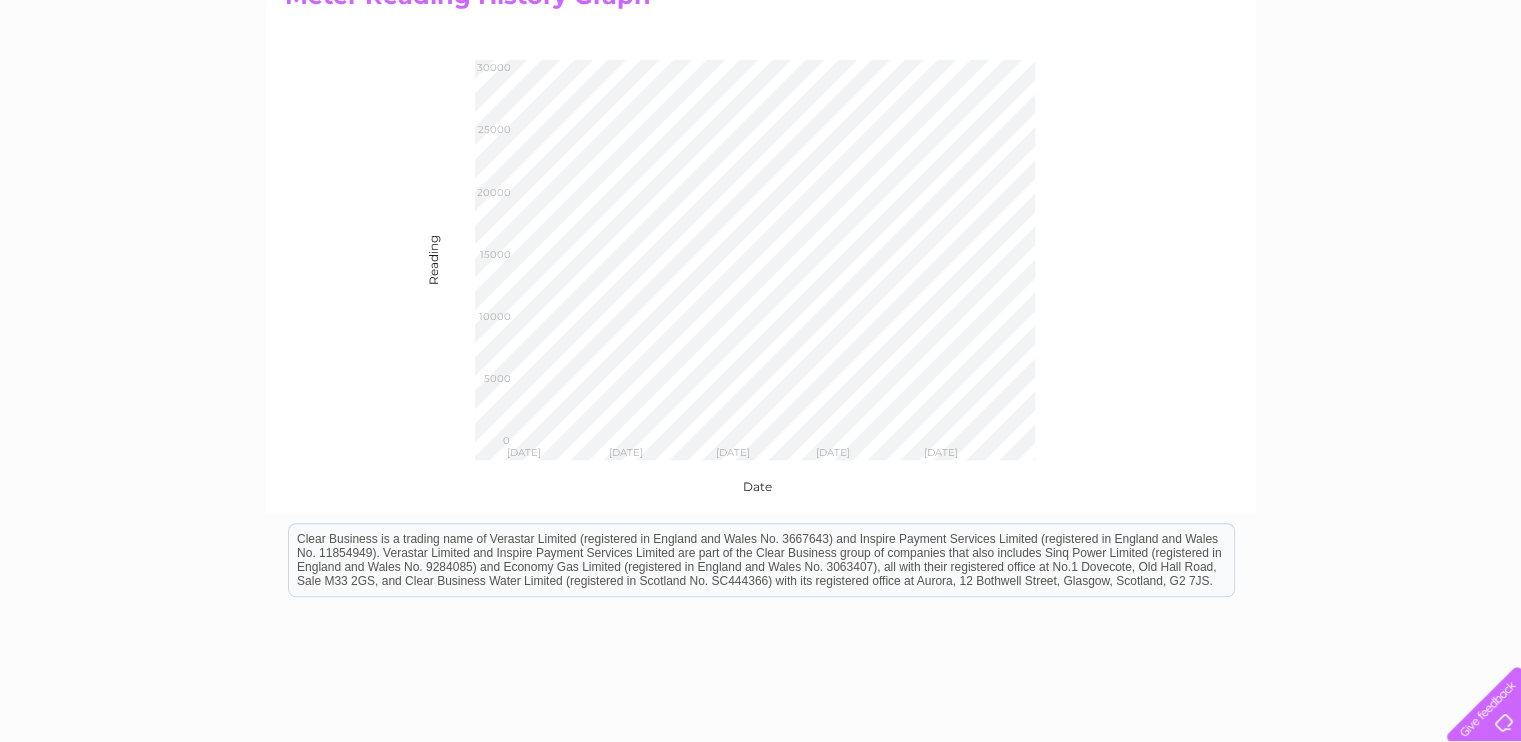 scroll, scrollTop: 800, scrollLeft: 0, axis: vertical 